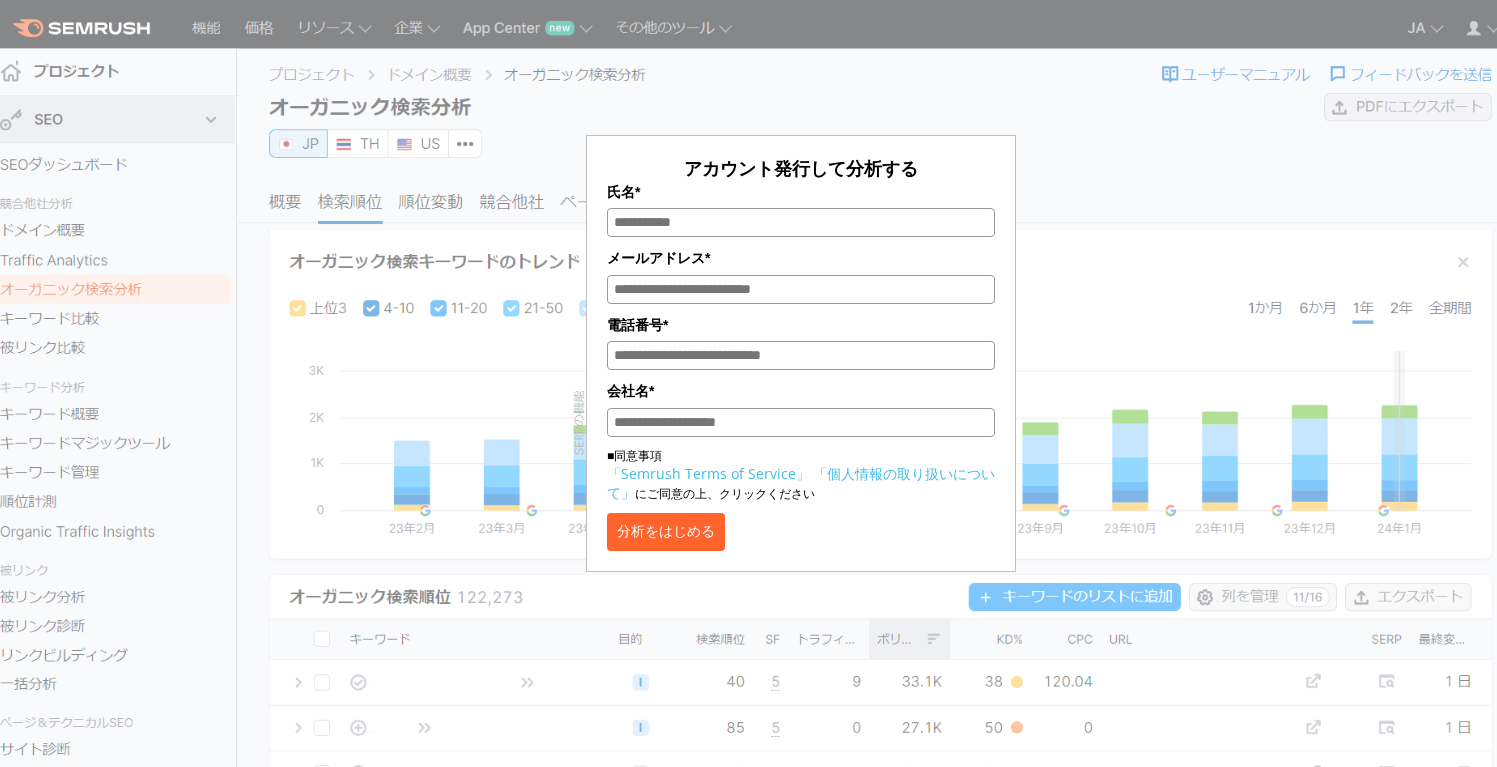 scroll, scrollTop: 0, scrollLeft: 0, axis: both 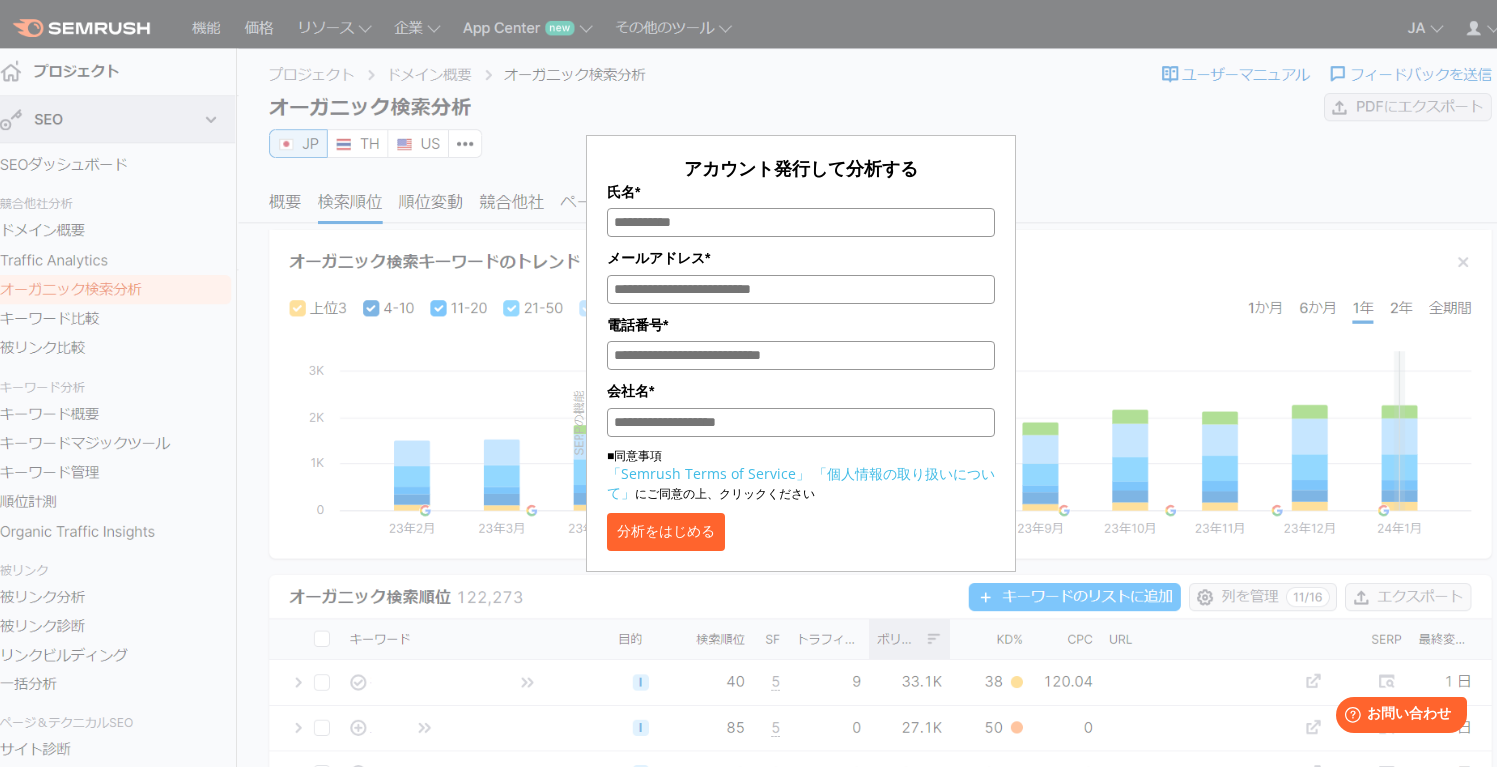 click on "氏名*" at bounding box center (801, 222) 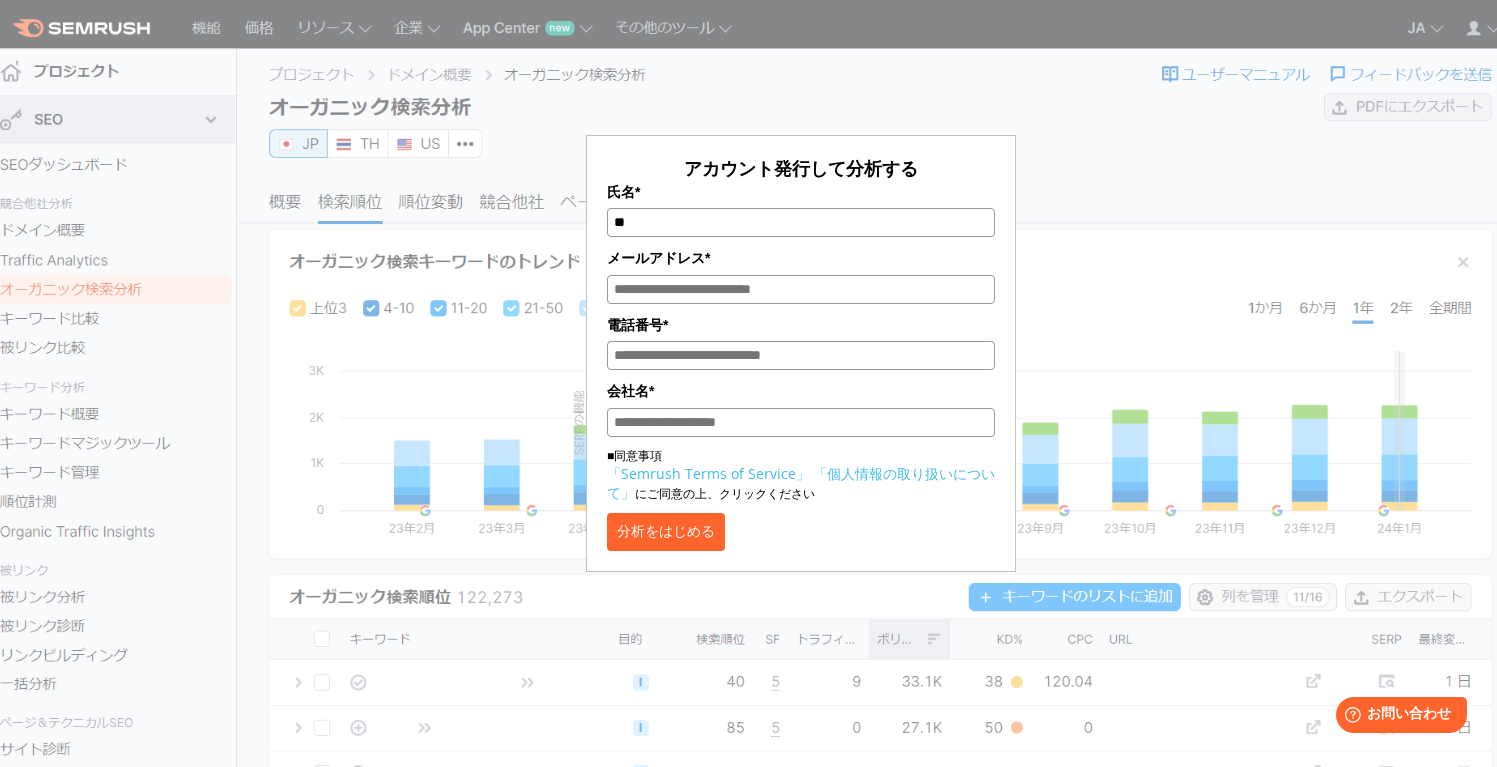 type on "*" 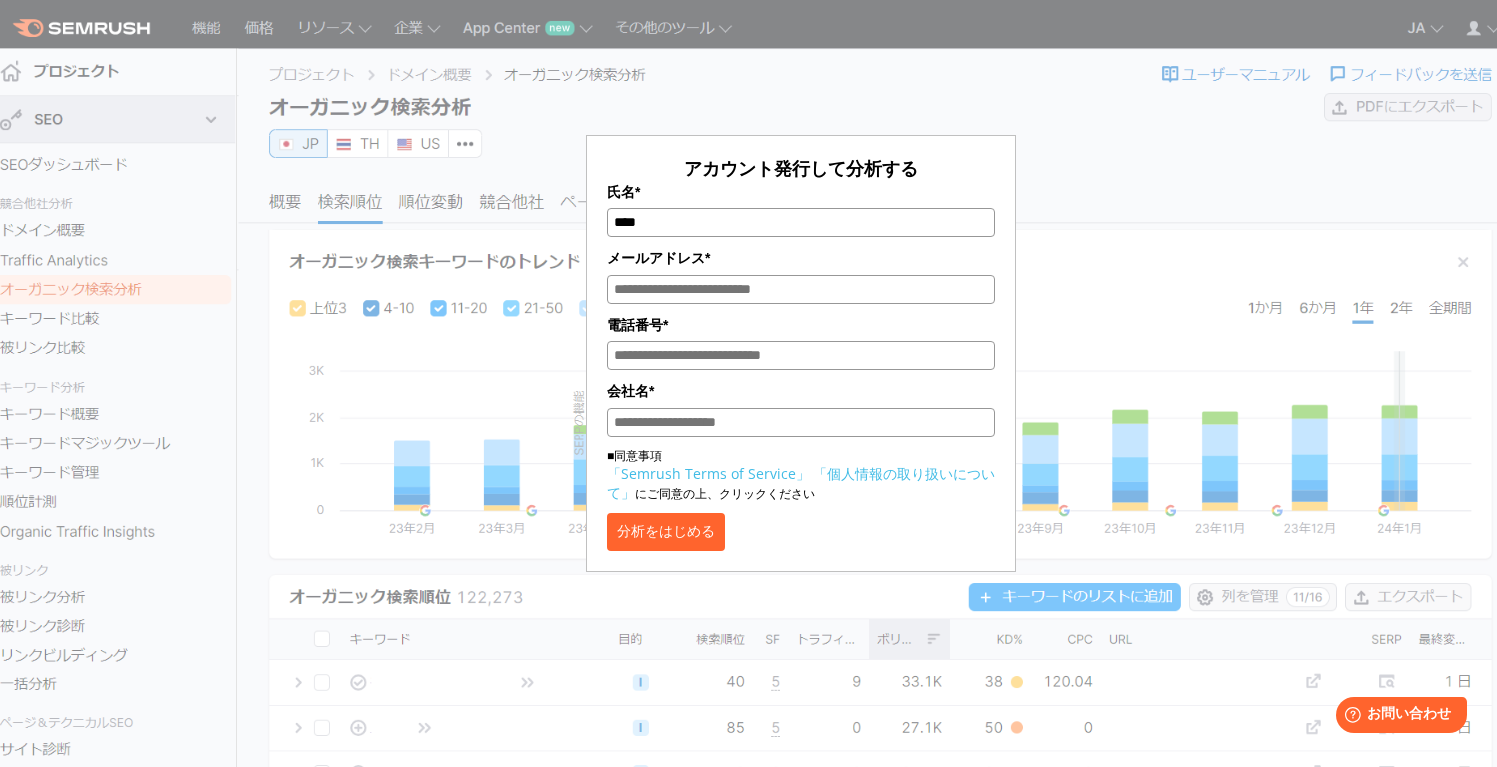 type on "****" 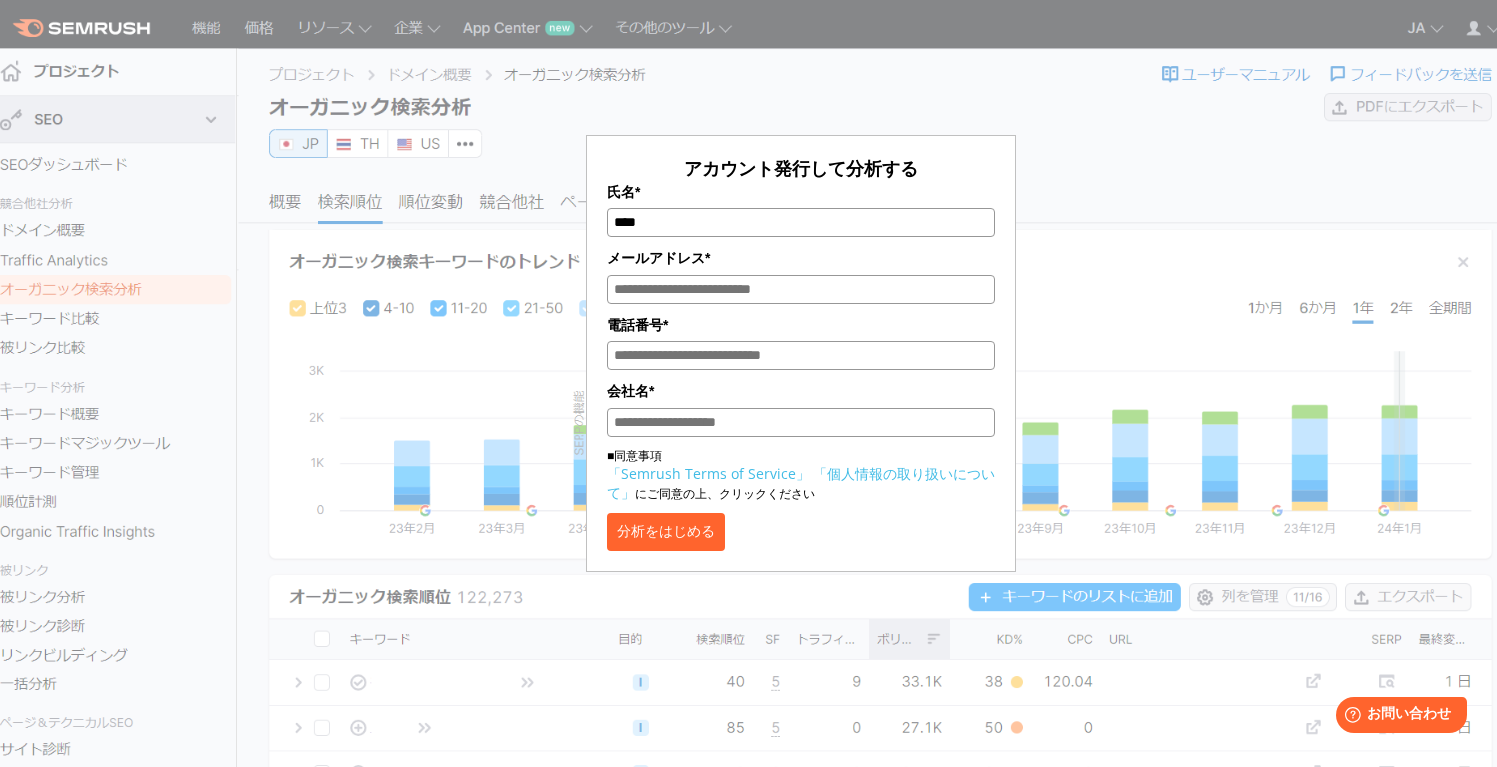 type on "**********" 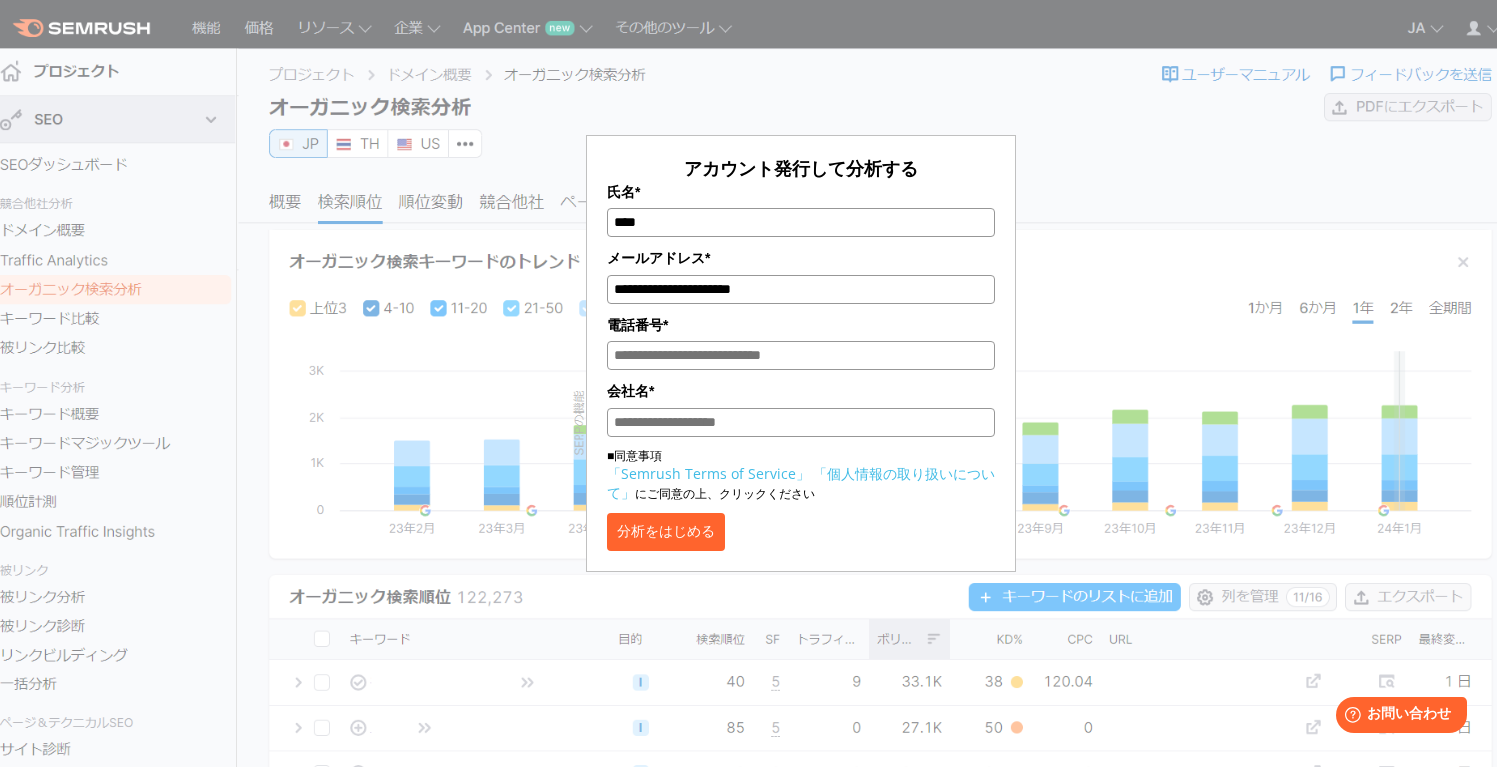 click on "電話番号*" at bounding box center (801, 355) 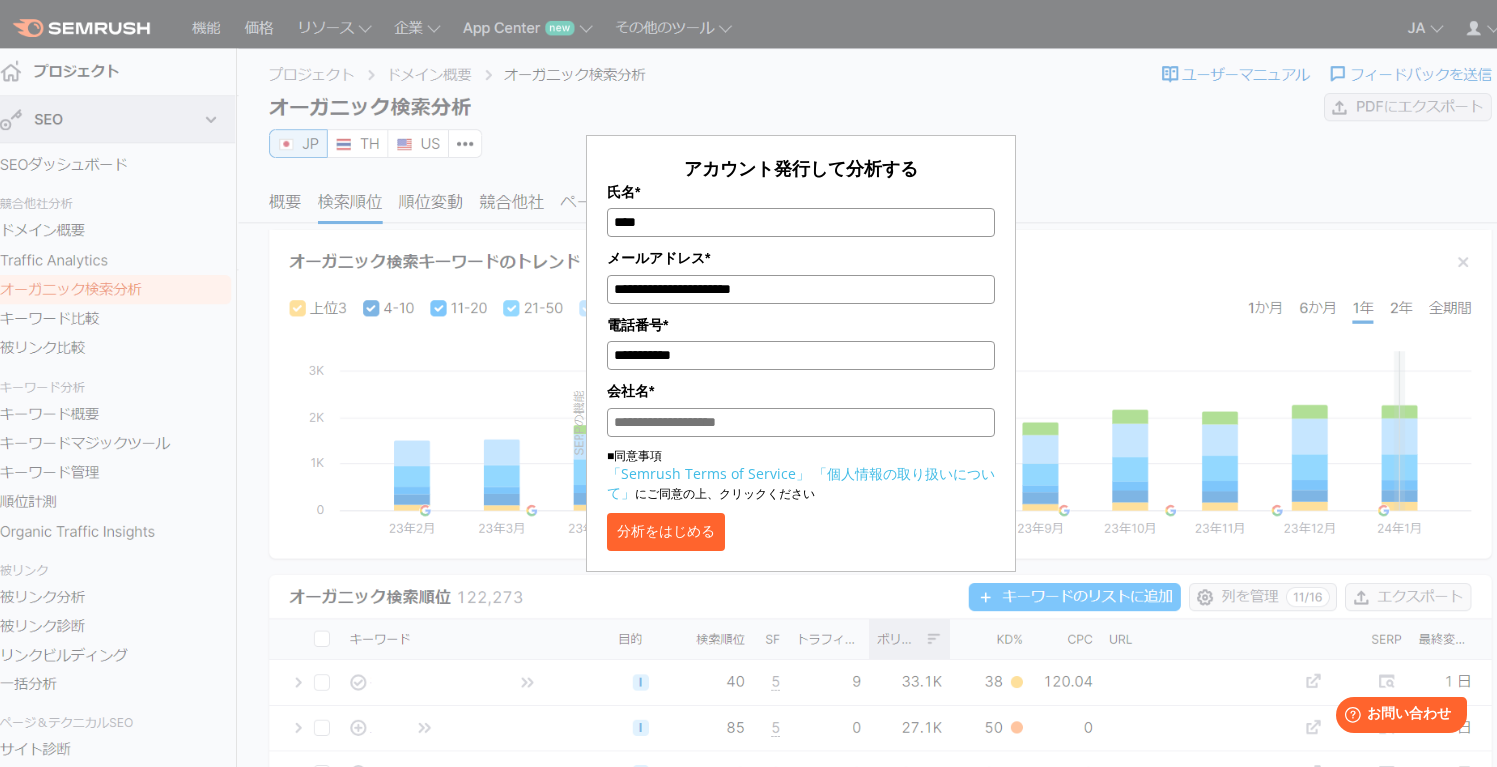 type on "**********" 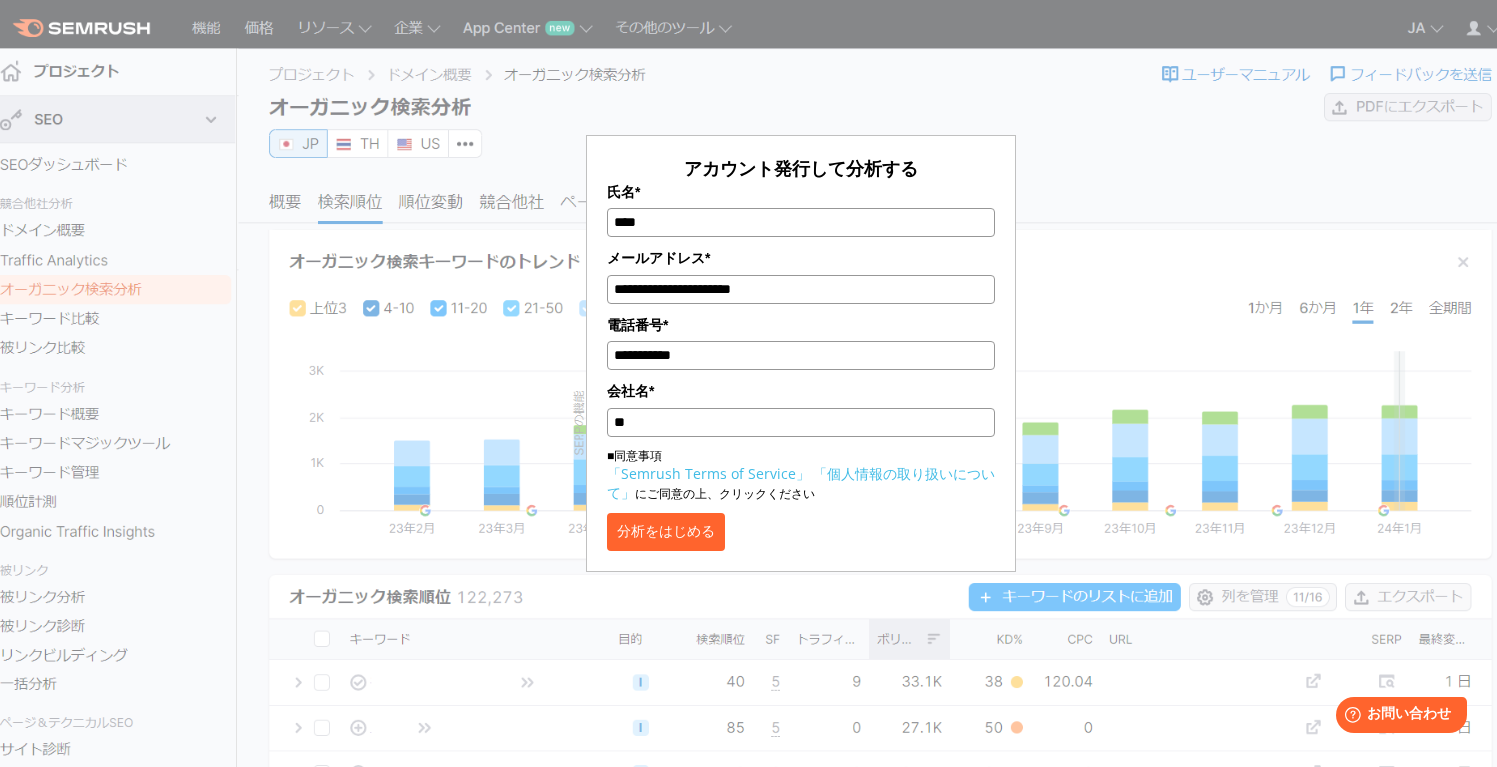 type on "**" 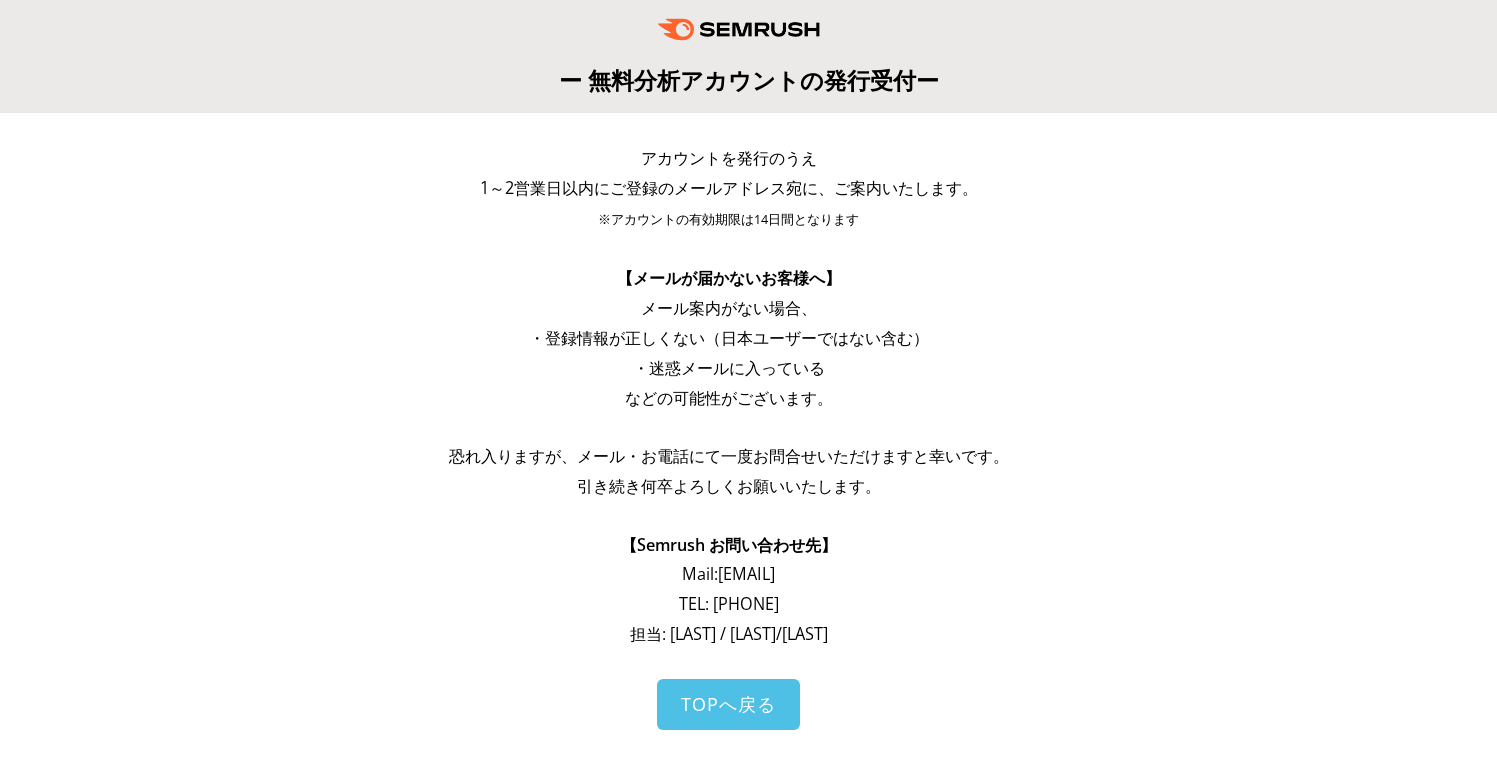 scroll, scrollTop: 0, scrollLeft: 0, axis: both 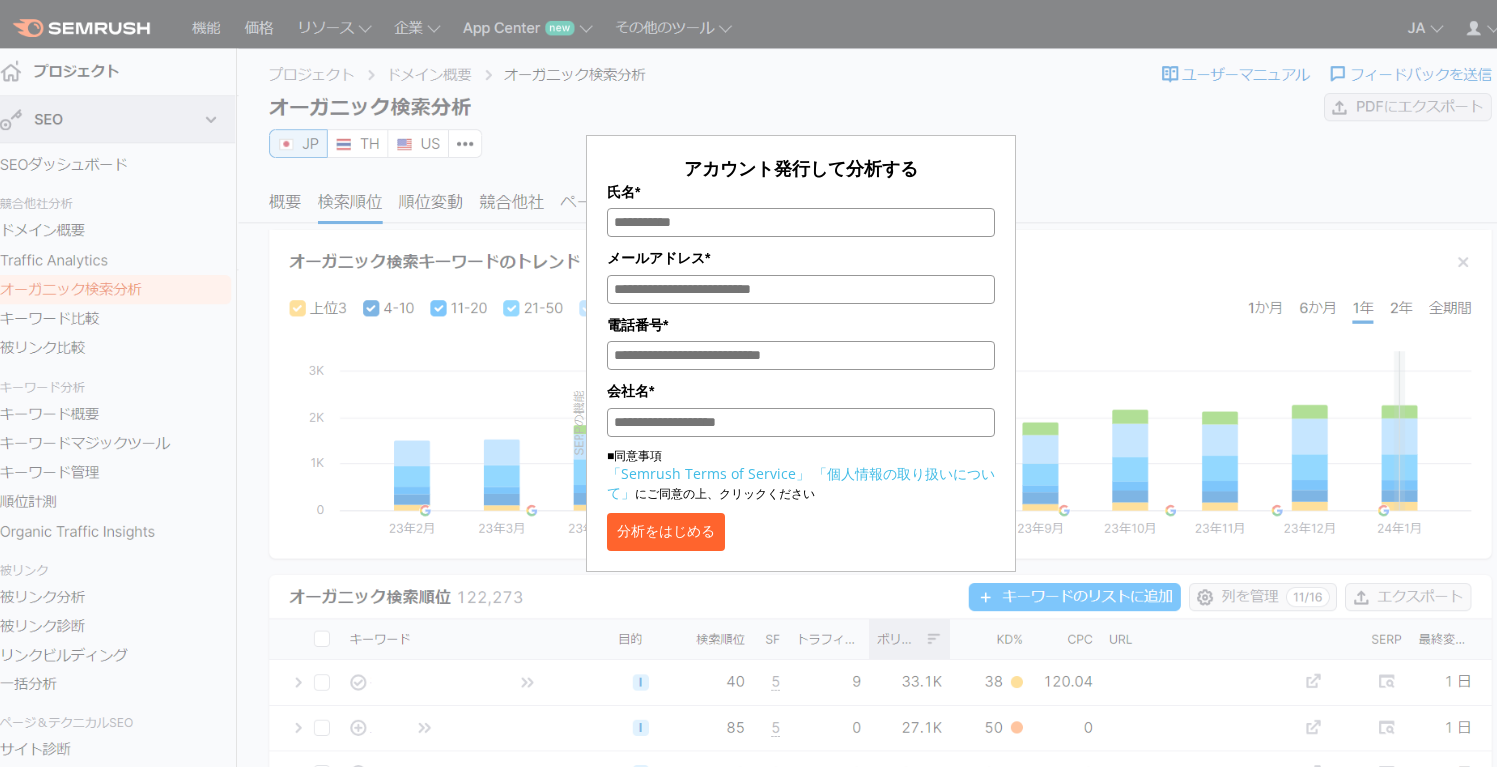 click on "氏名*" at bounding box center (801, 222) 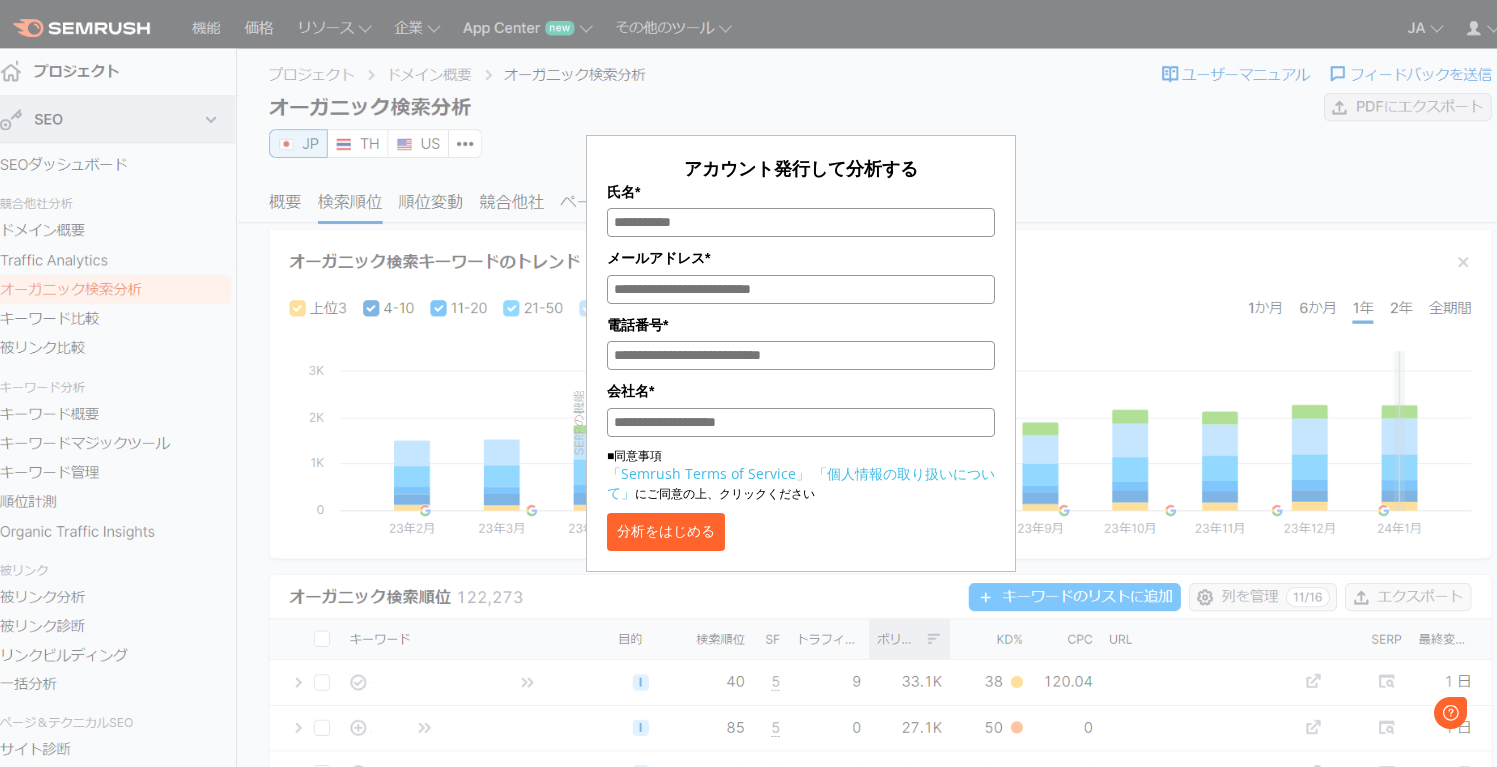 scroll, scrollTop: 0, scrollLeft: 0, axis: both 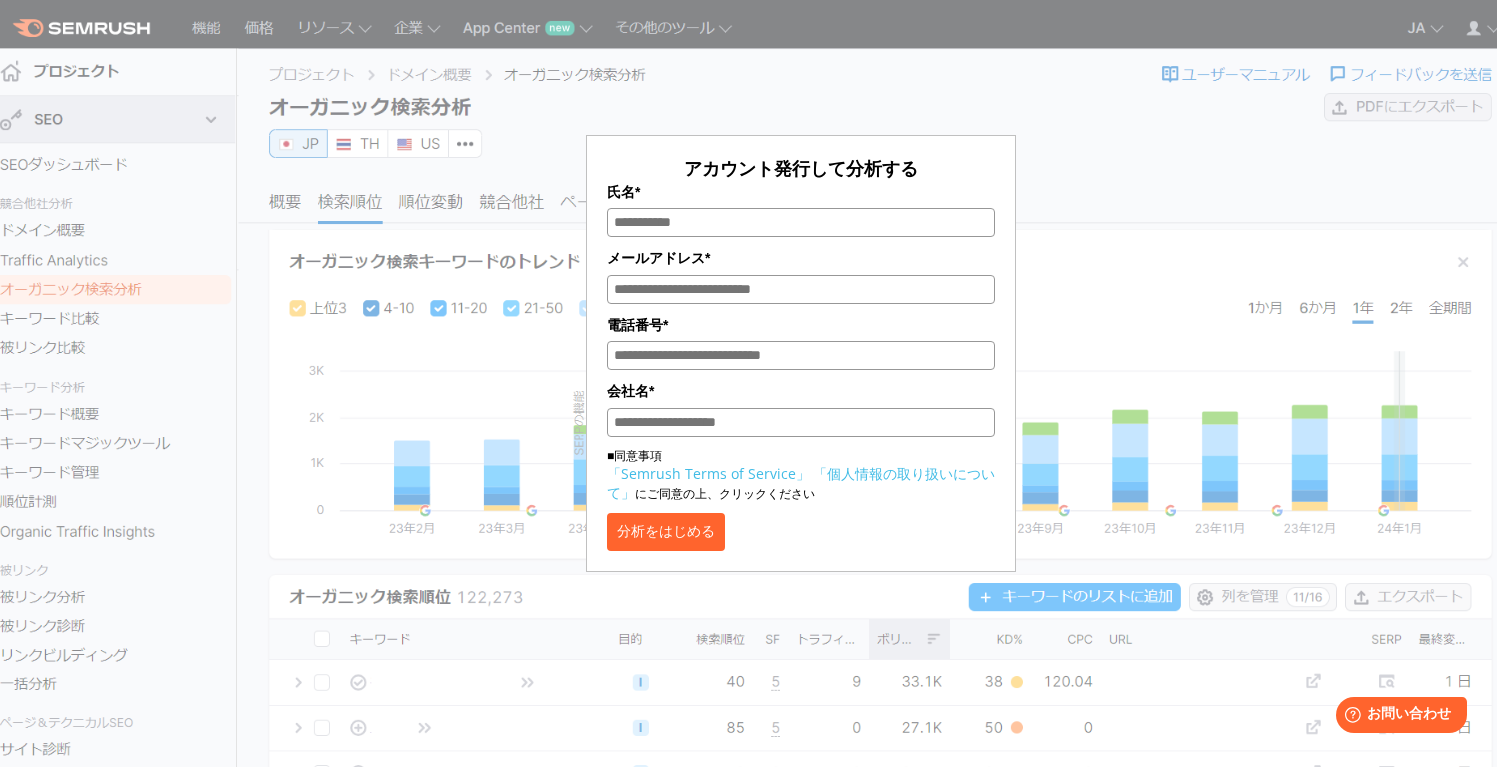 click on "メールアドレス*" at bounding box center (801, 289) 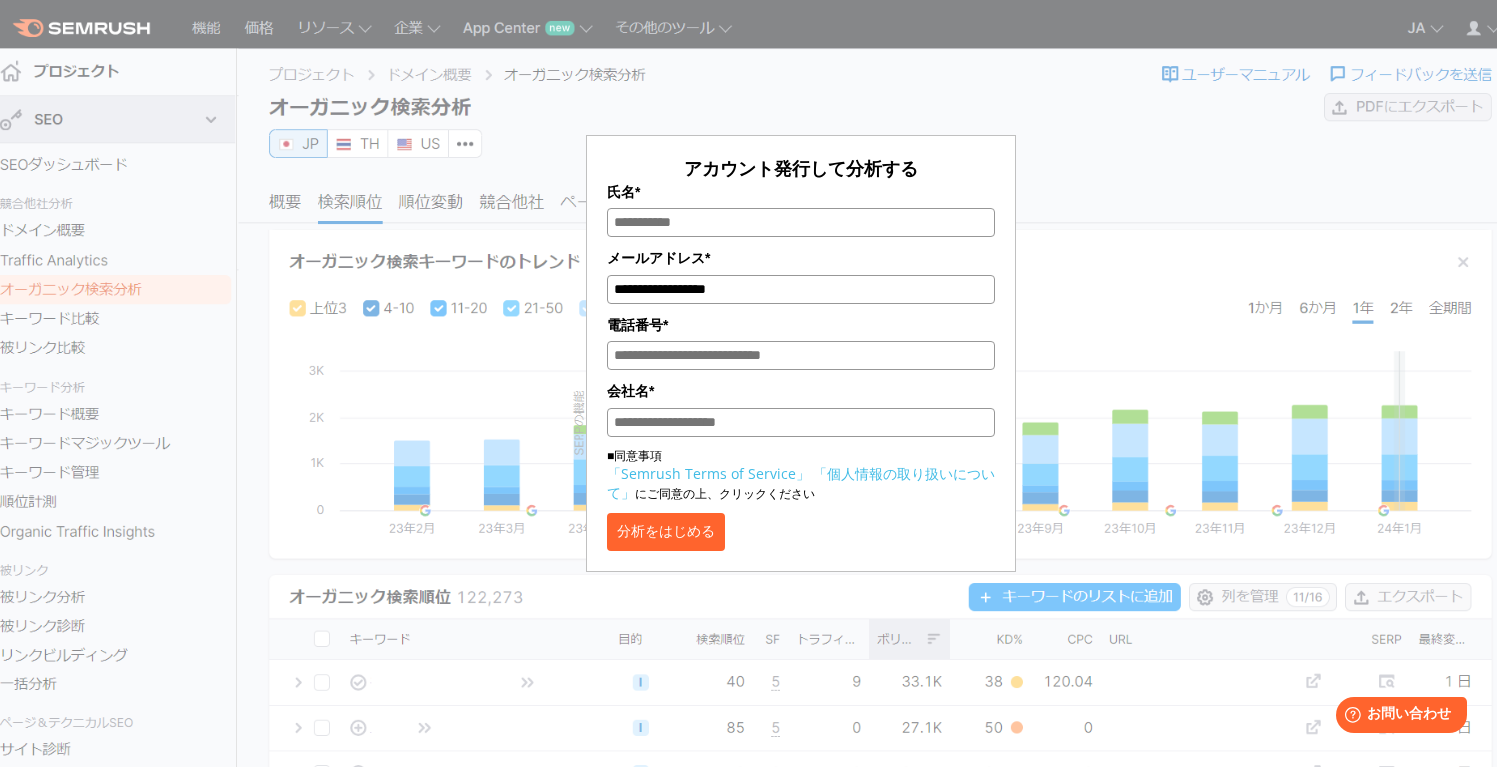 type on "**********" 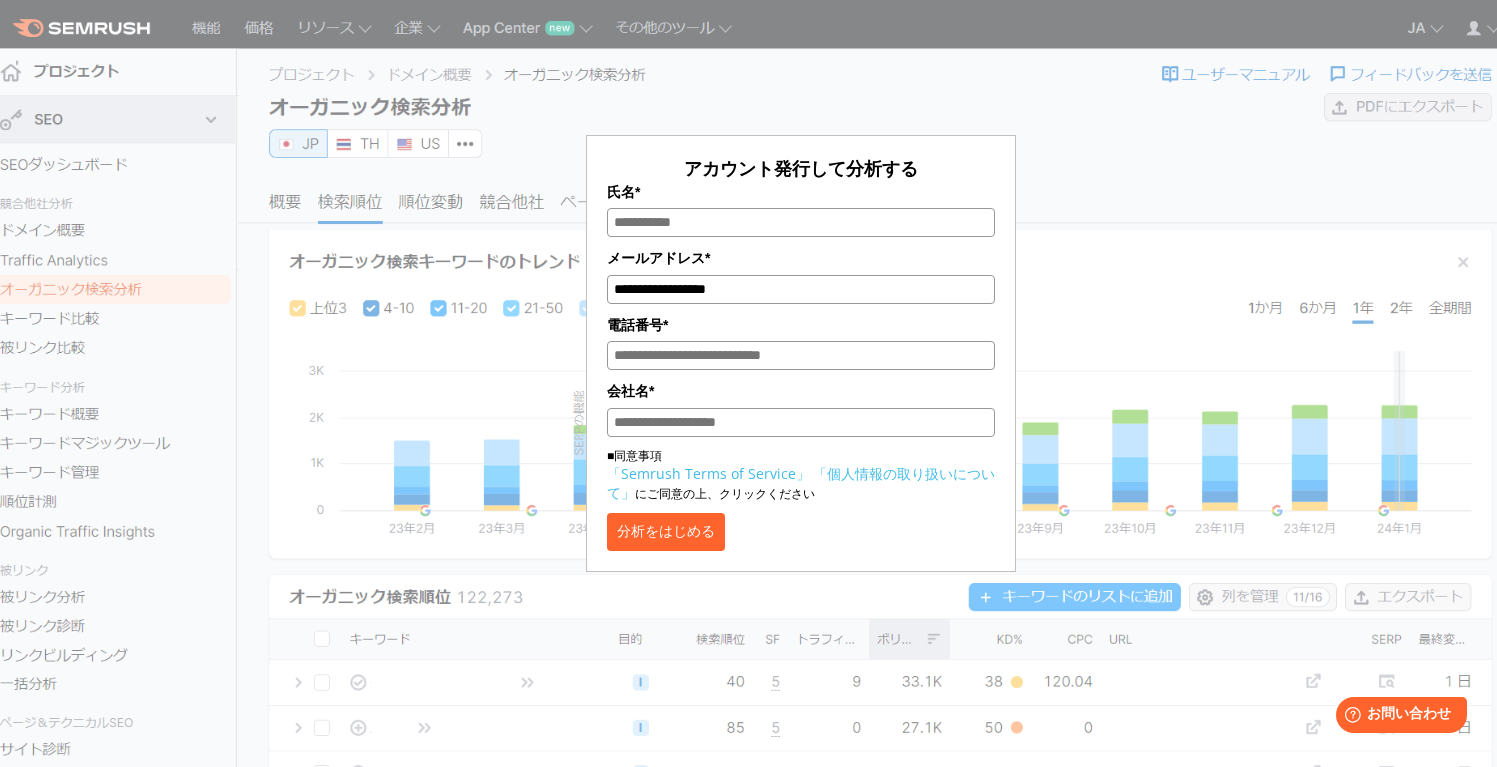 click on "電話番号*" at bounding box center (801, 355) 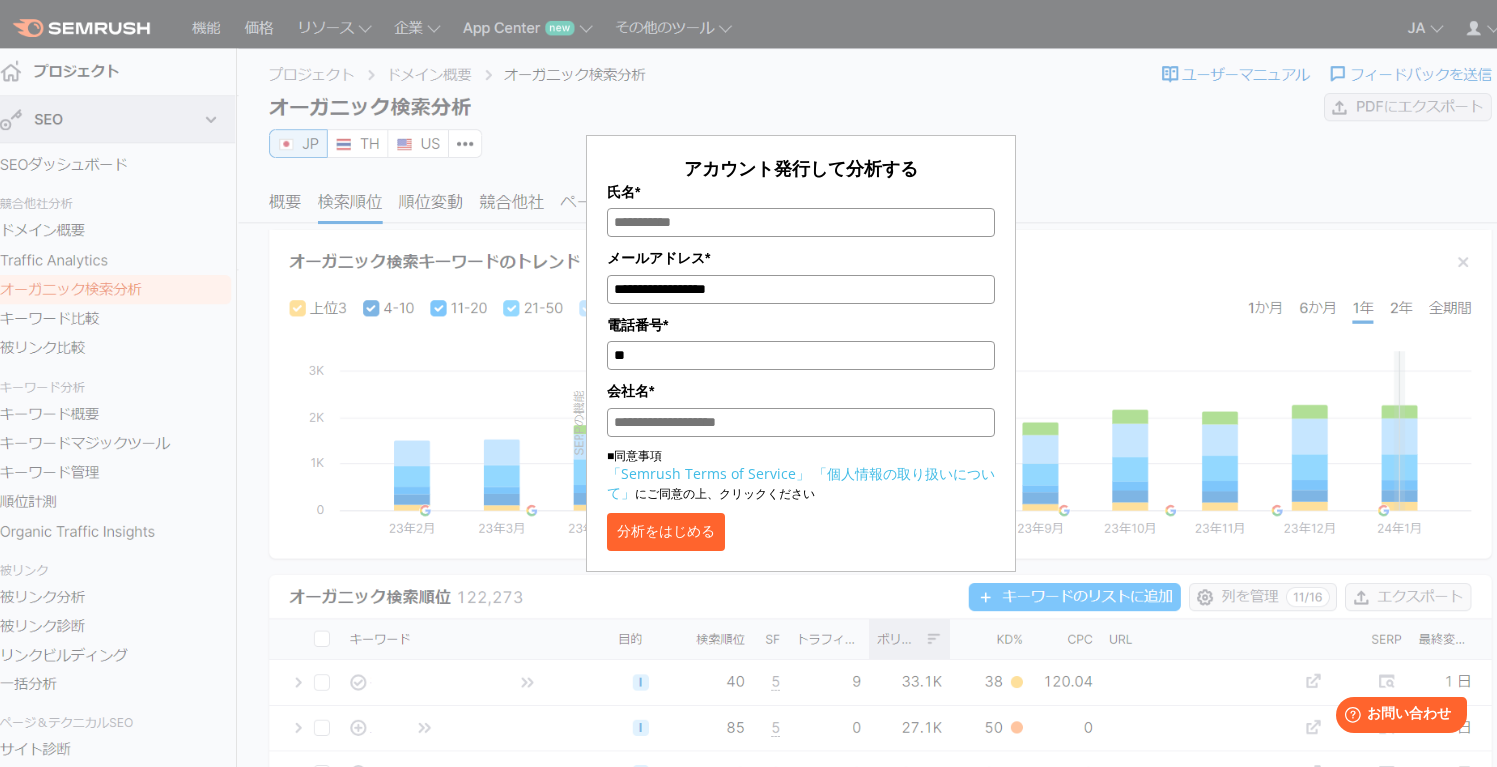 type on "*" 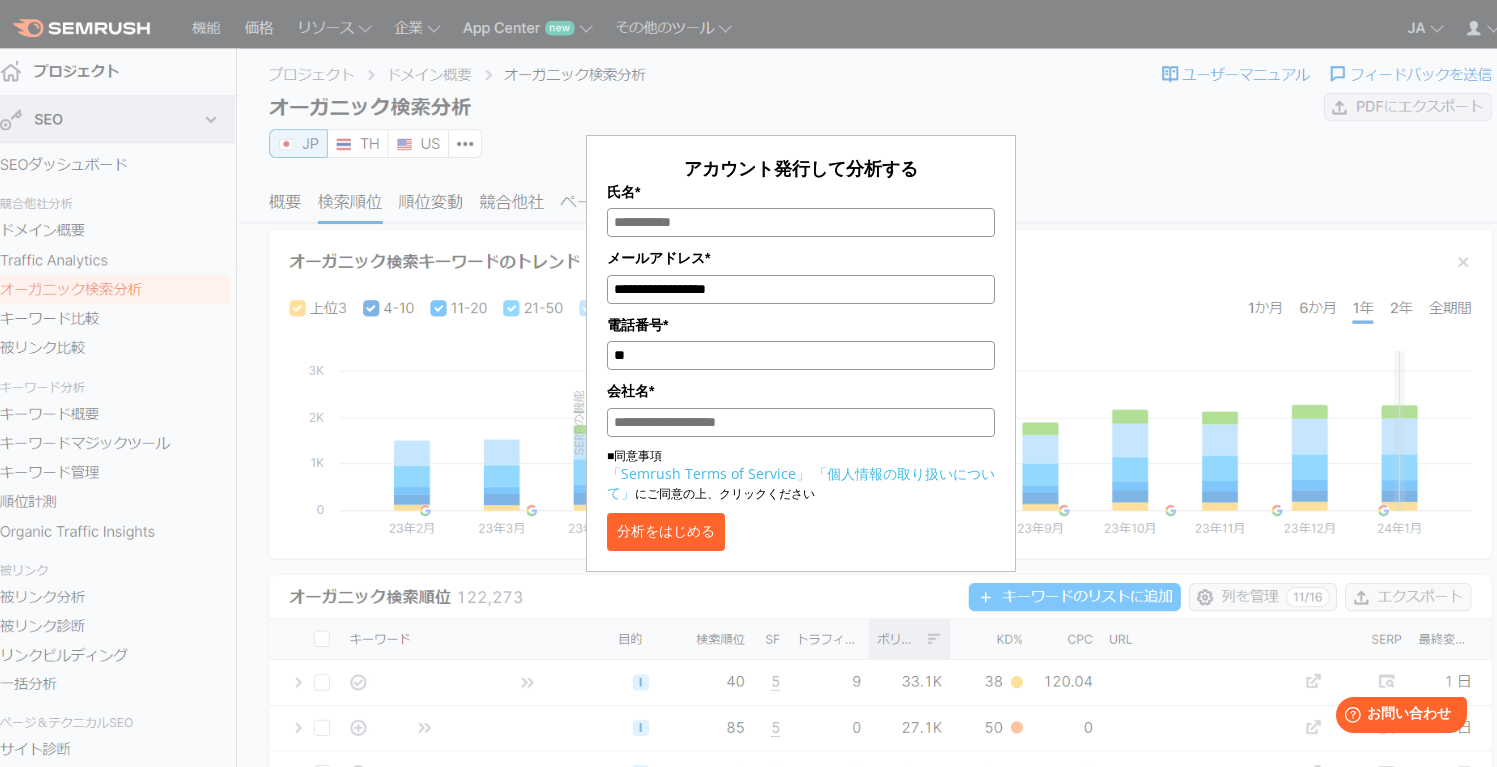 type on "*" 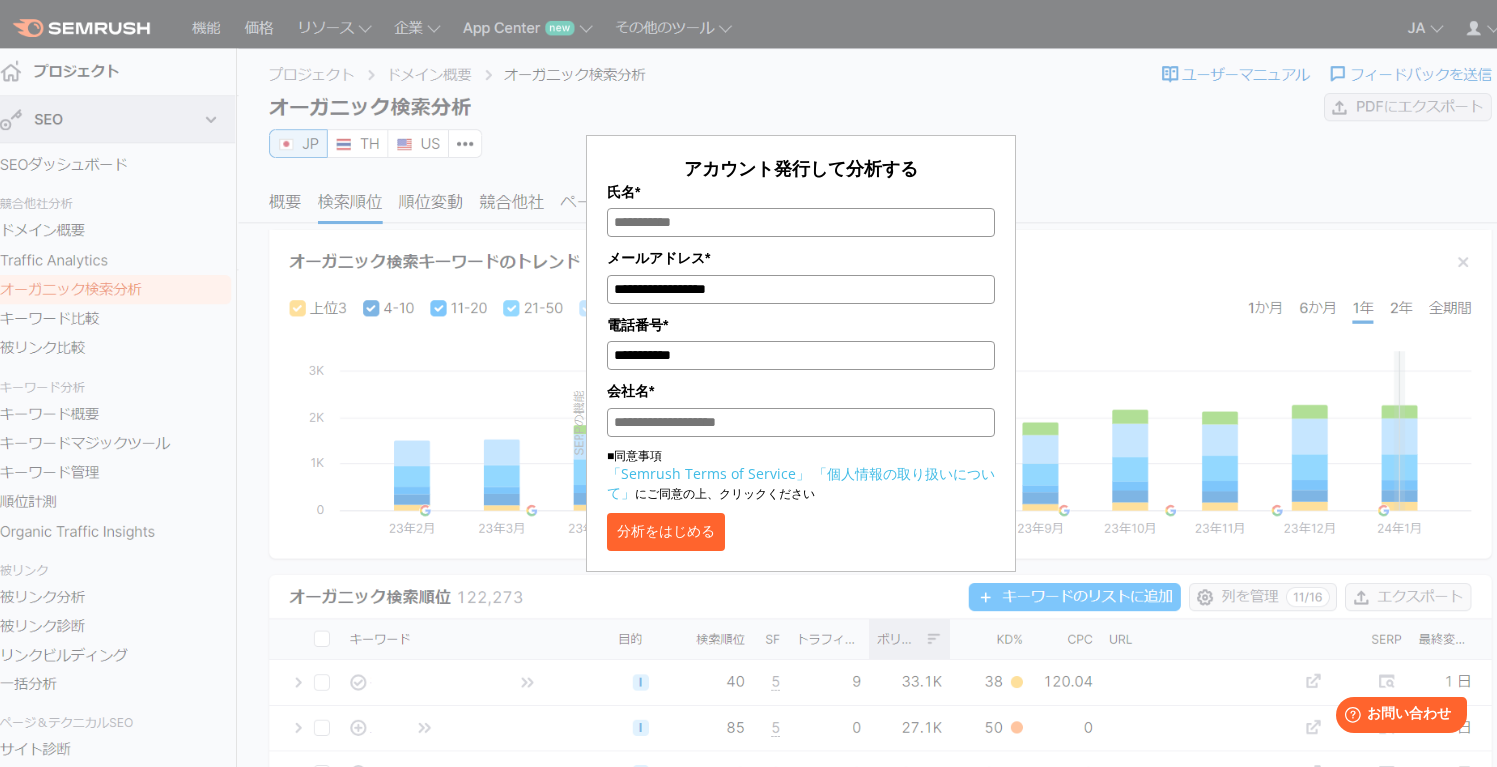 type on "**********" 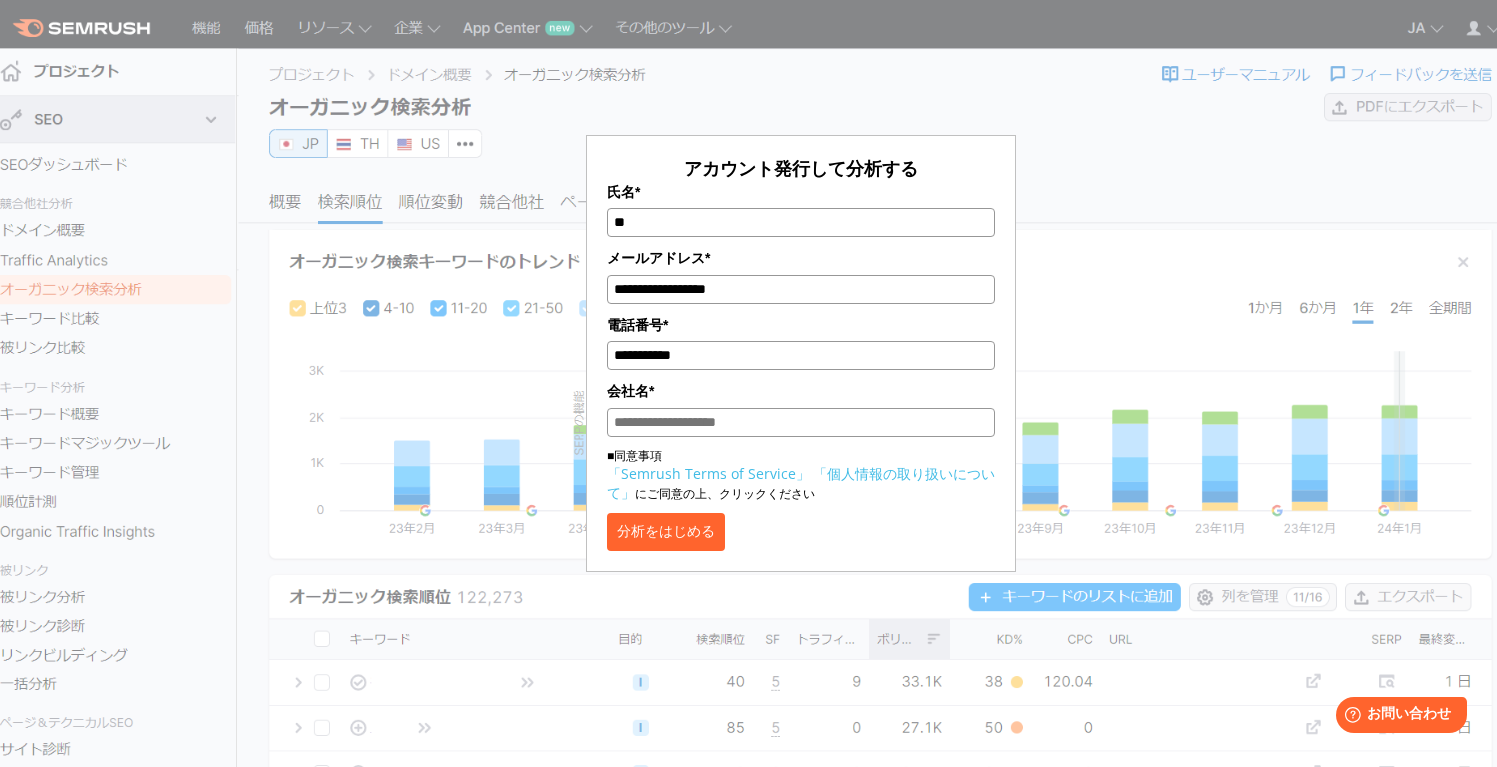 type on "*" 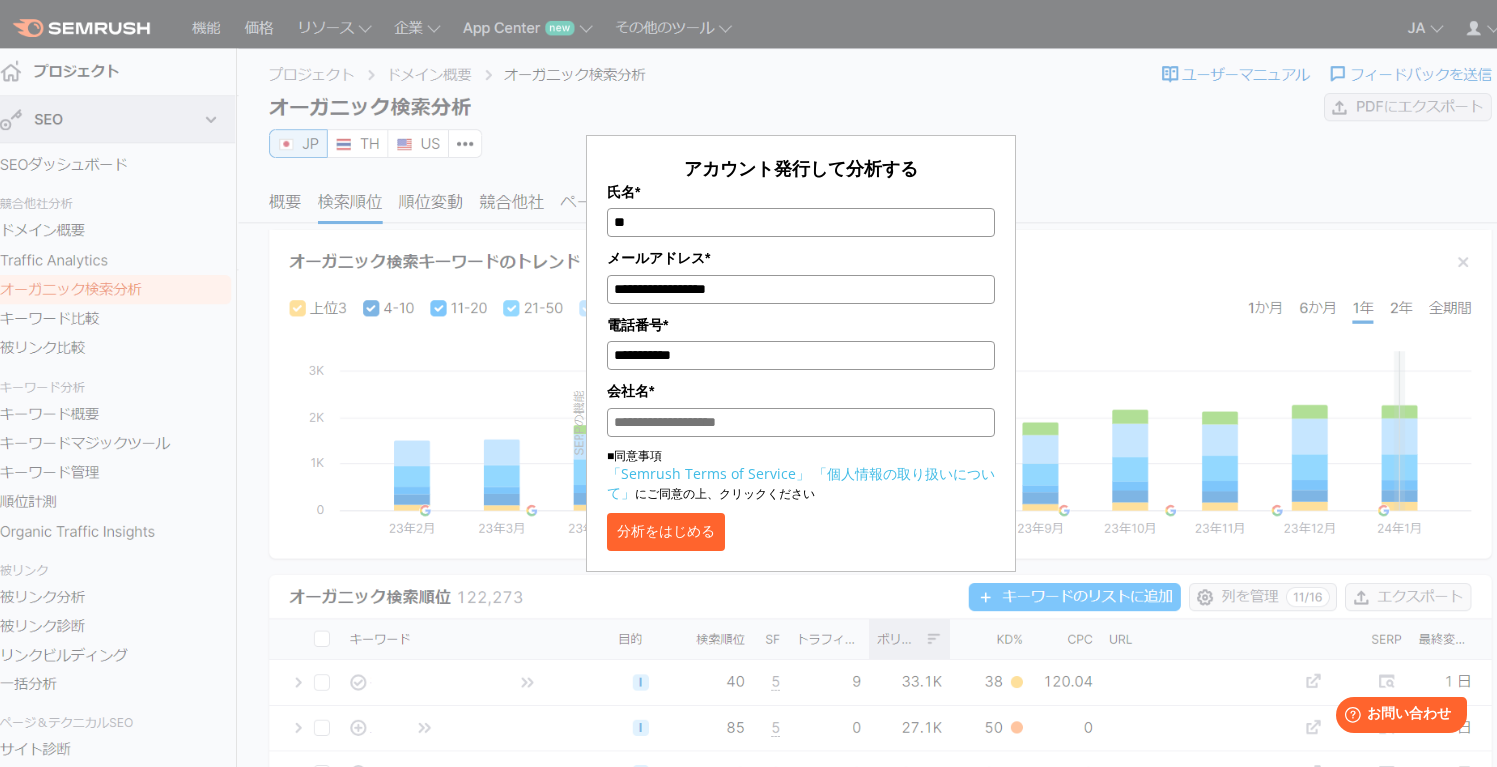 type on "*" 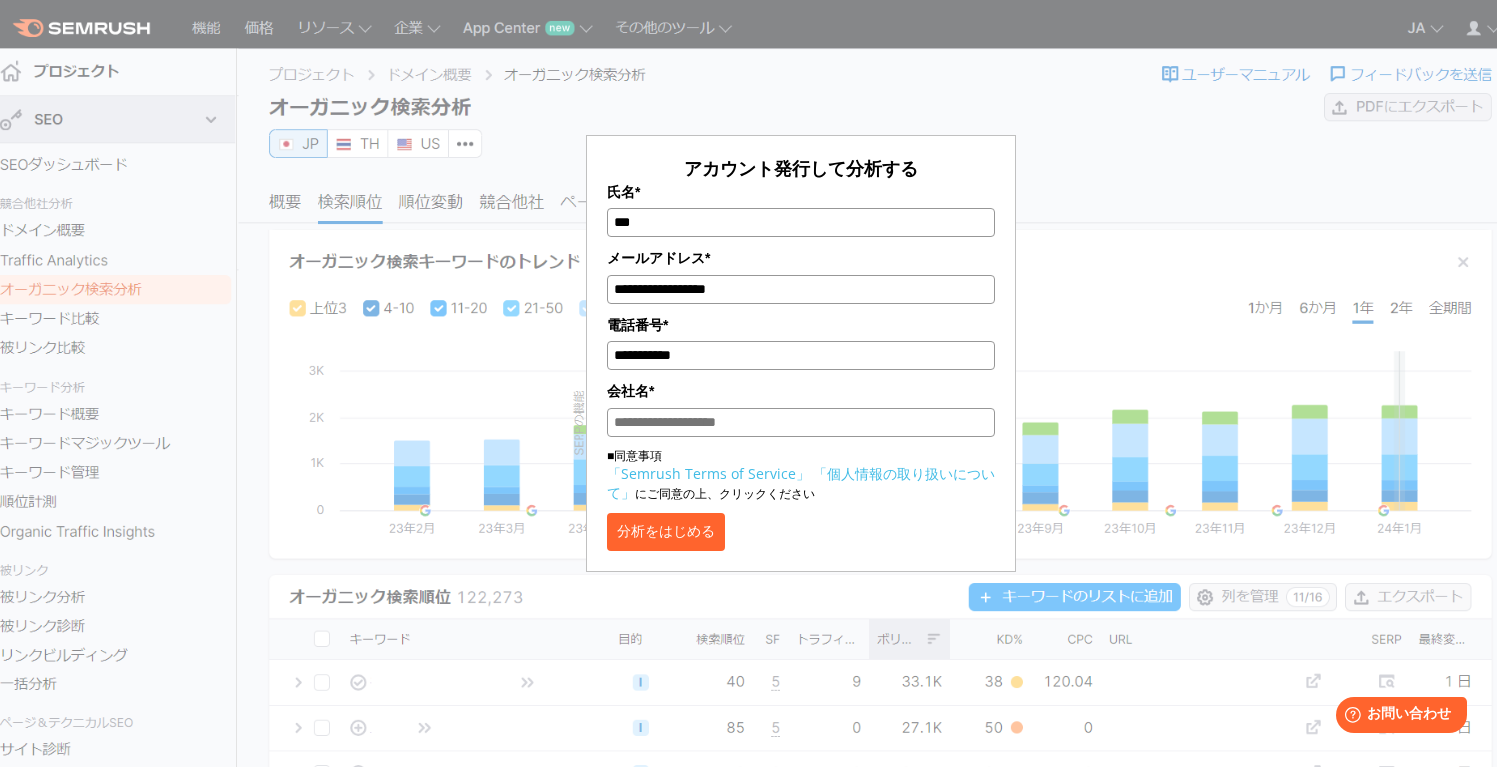type on "***" 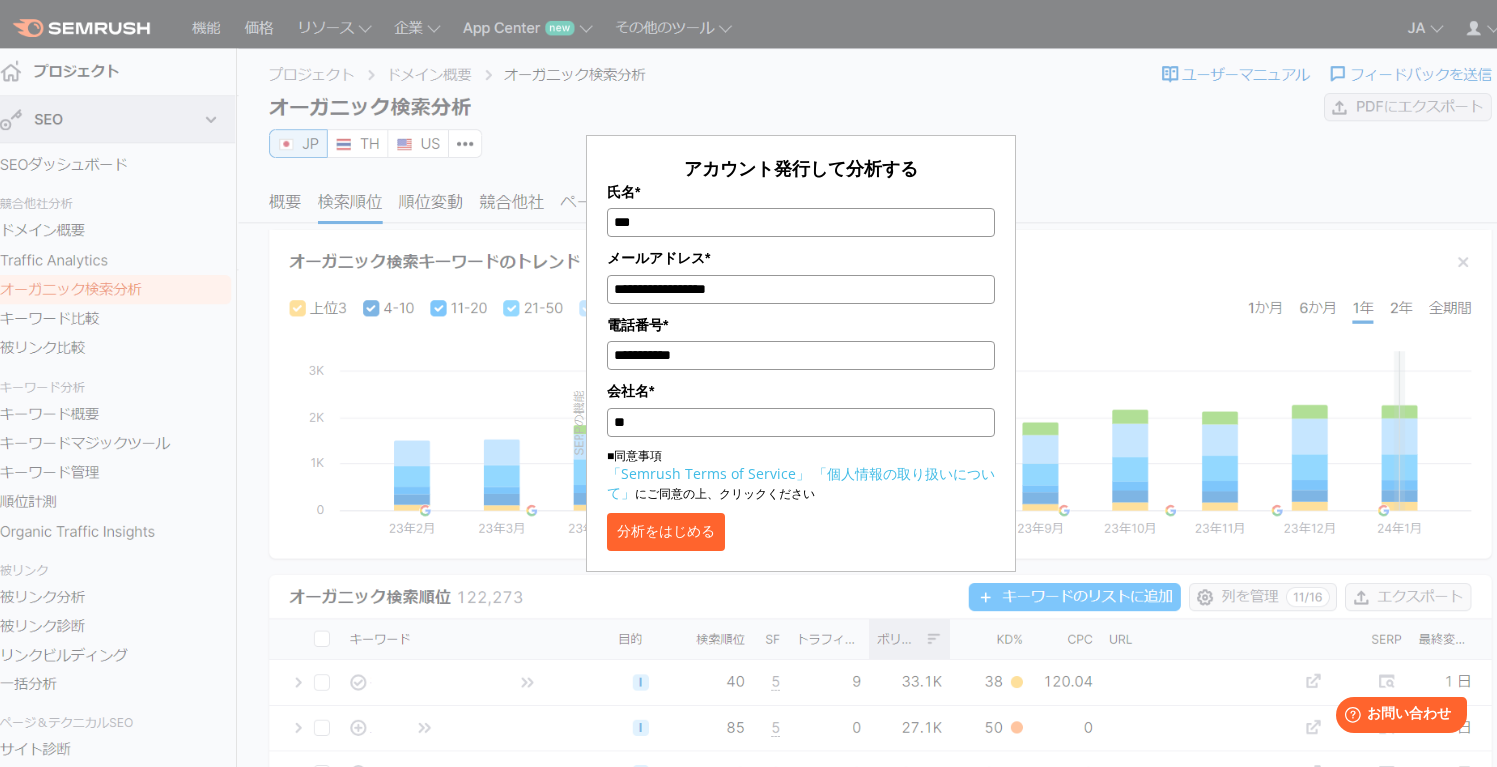type on "**" 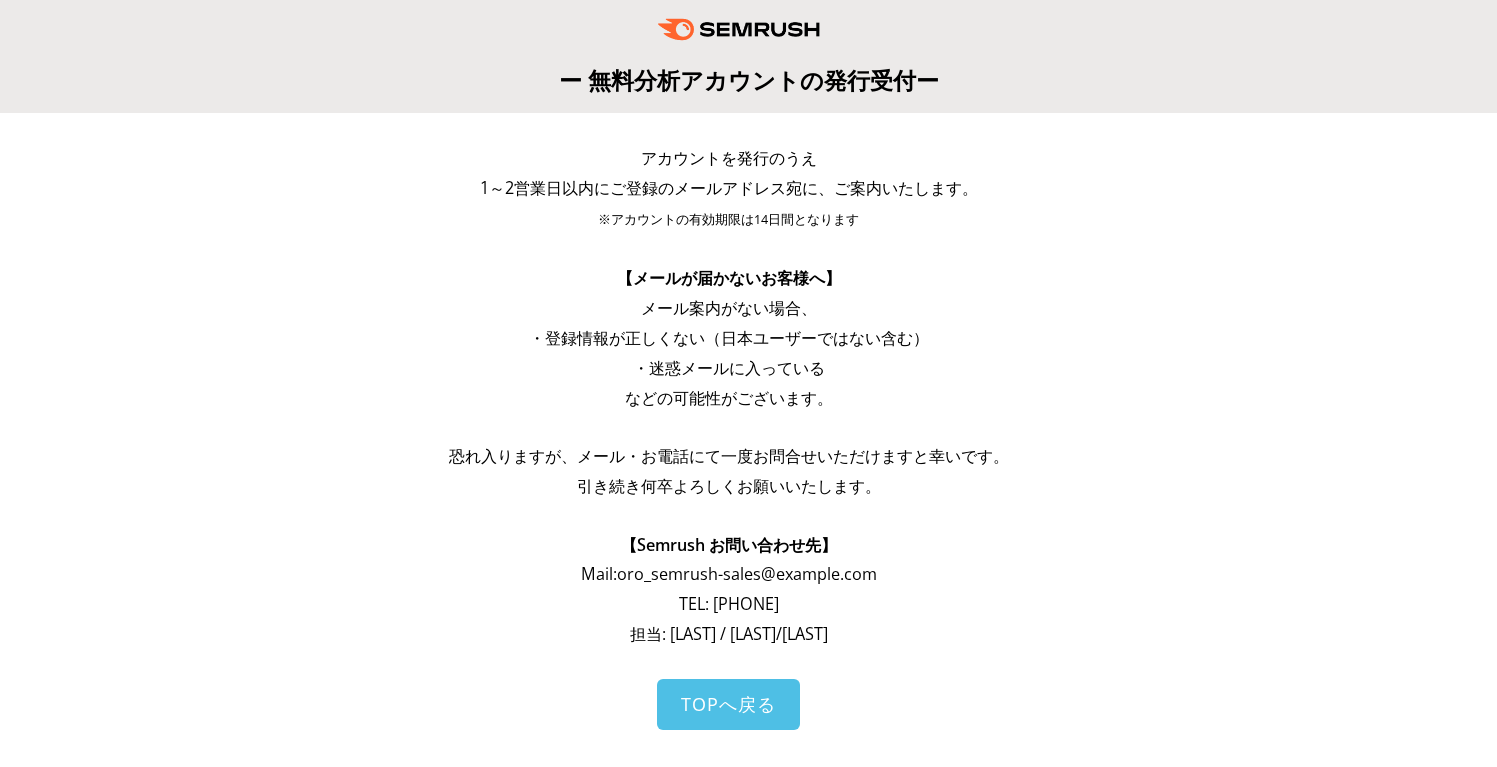 scroll, scrollTop: 0, scrollLeft: 0, axis: both 